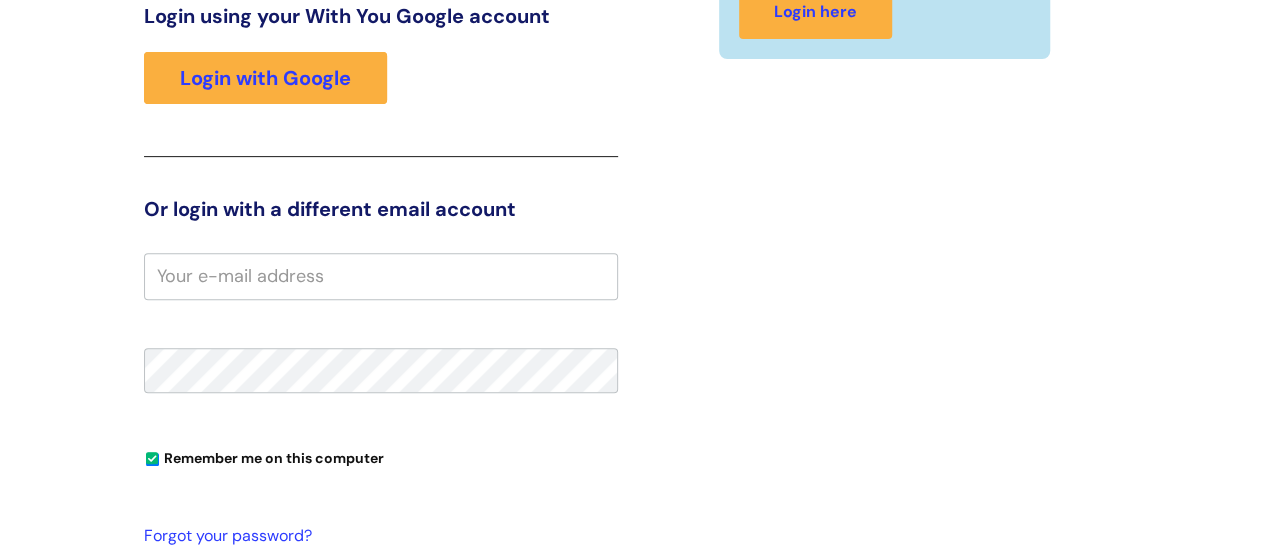 scroll, scrollTop: 305, scrollLeft: 0, axis: vertical 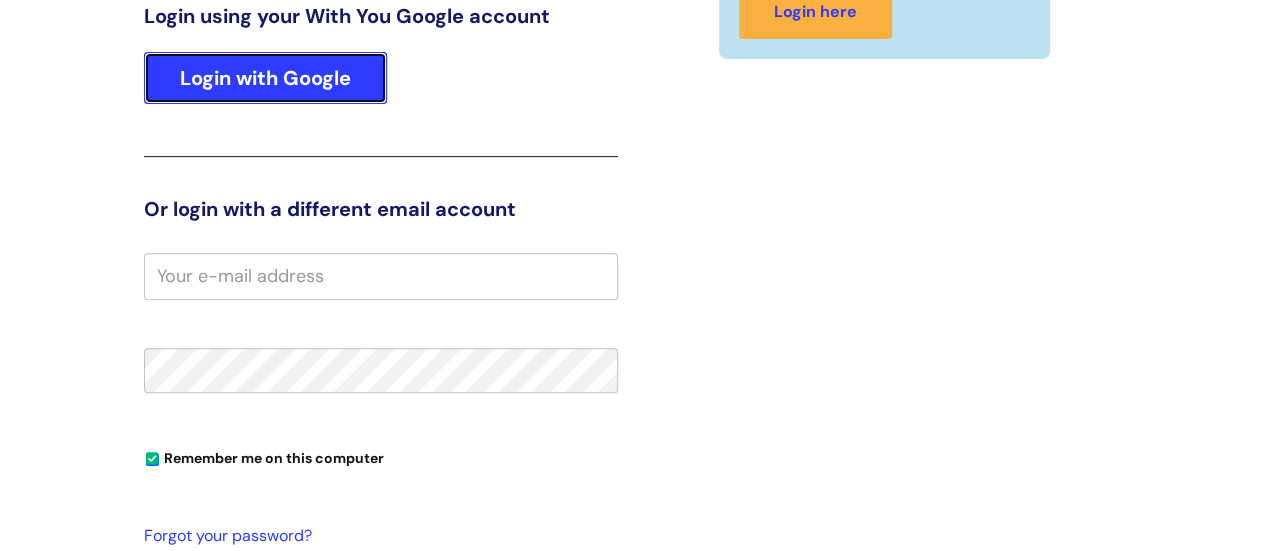 click on "Login with Google" at bounding box center (265, 78) 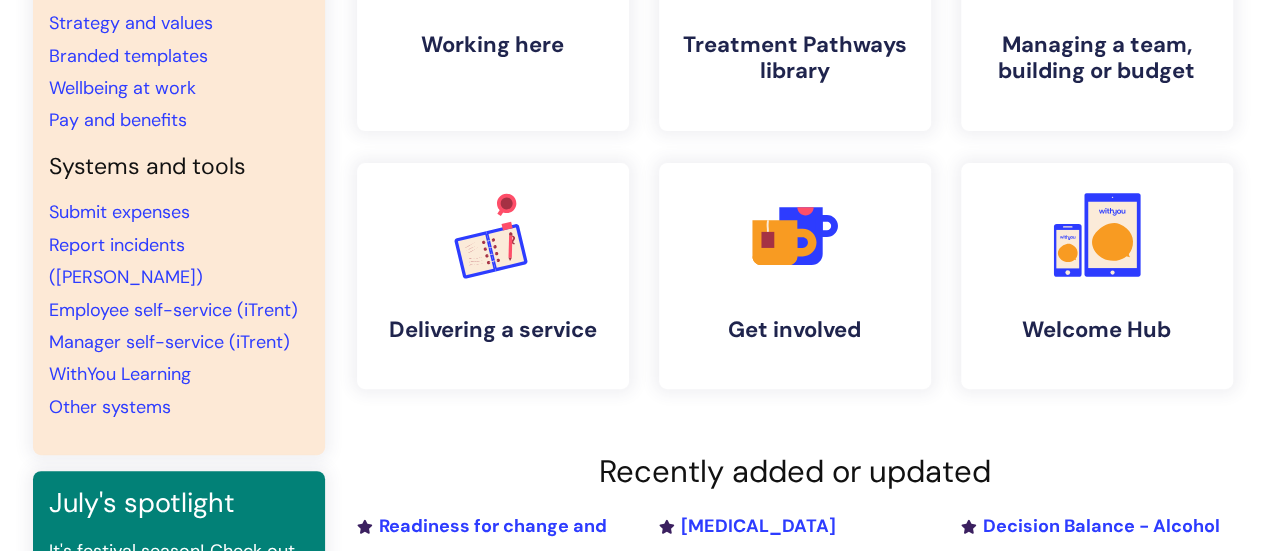 scroll, scrollTop: 200, scrollLeft: 0, axis: vertical 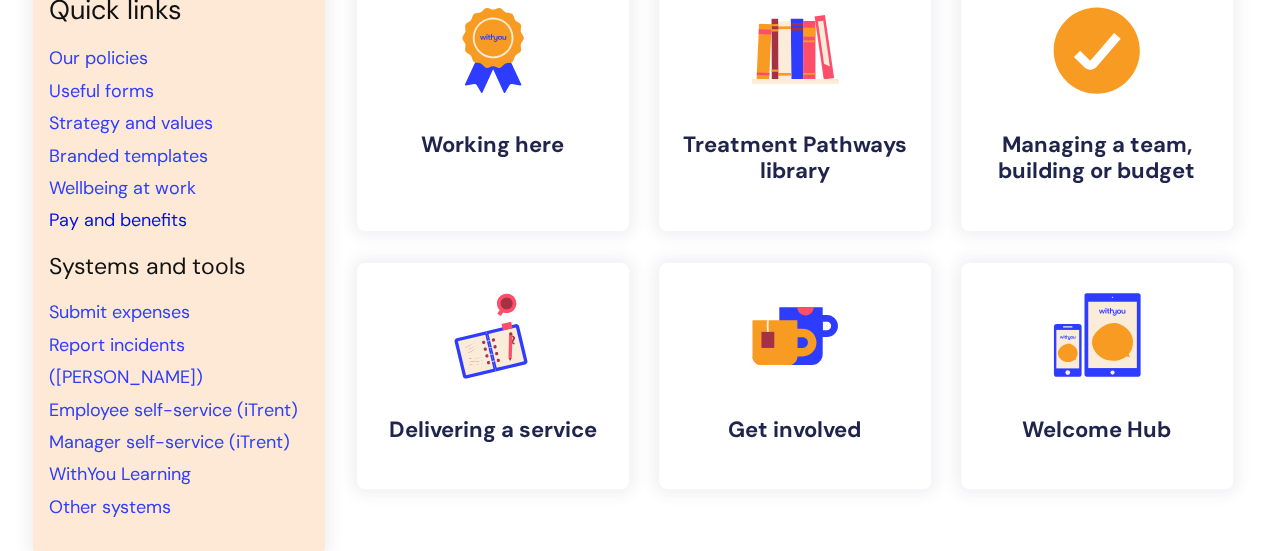 click on "Pay and benefits" at bounding box center (118, 220) 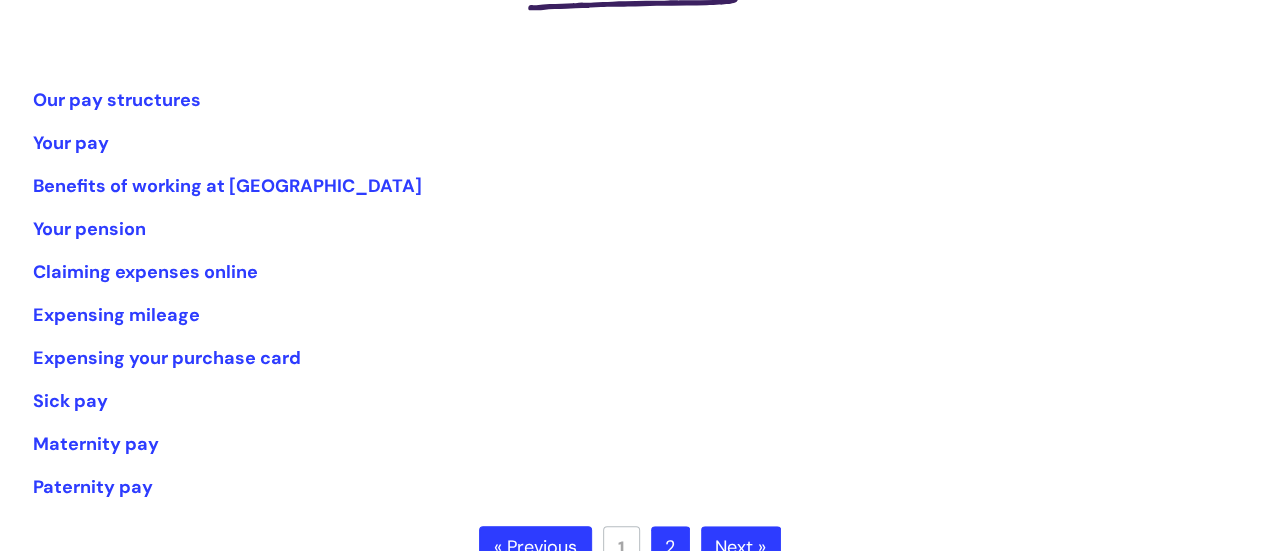 scroll, scrollTop: 400, scrollLeft: 0, axis: vertical 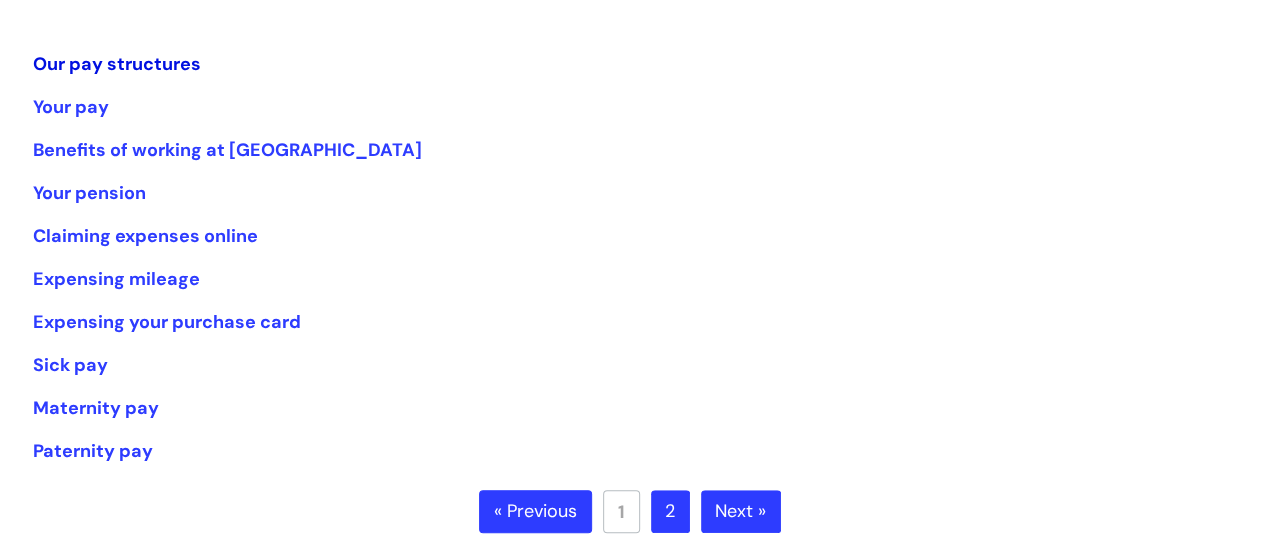 click on "Our pay structures" at bounding box center (117, 64) 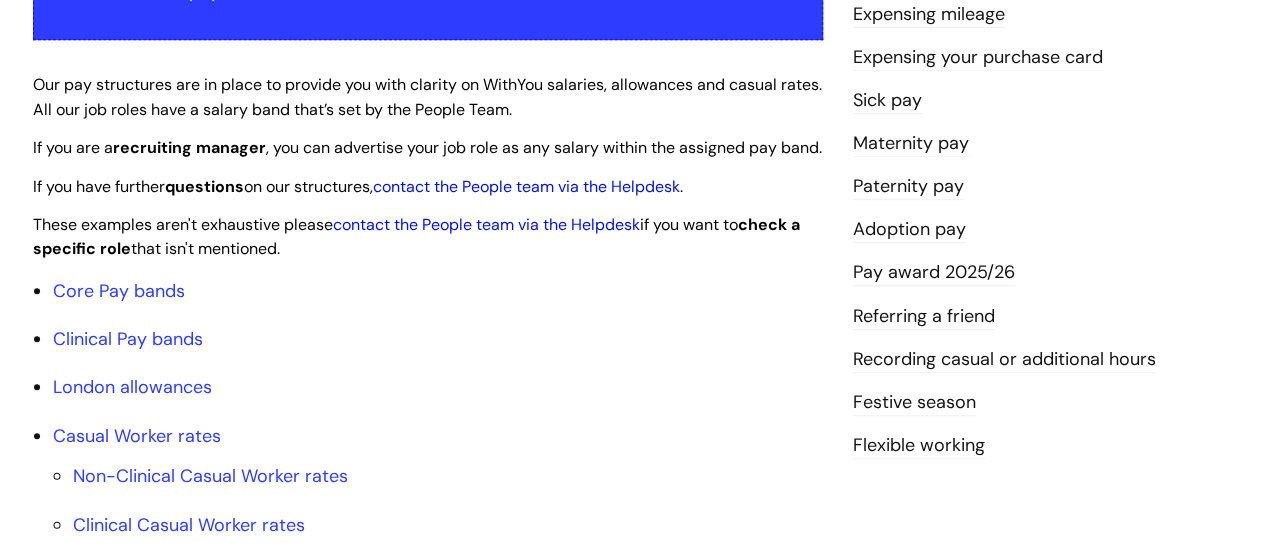 scroll, scrollTop: 500, scrollLeft: 0, axis: vertical 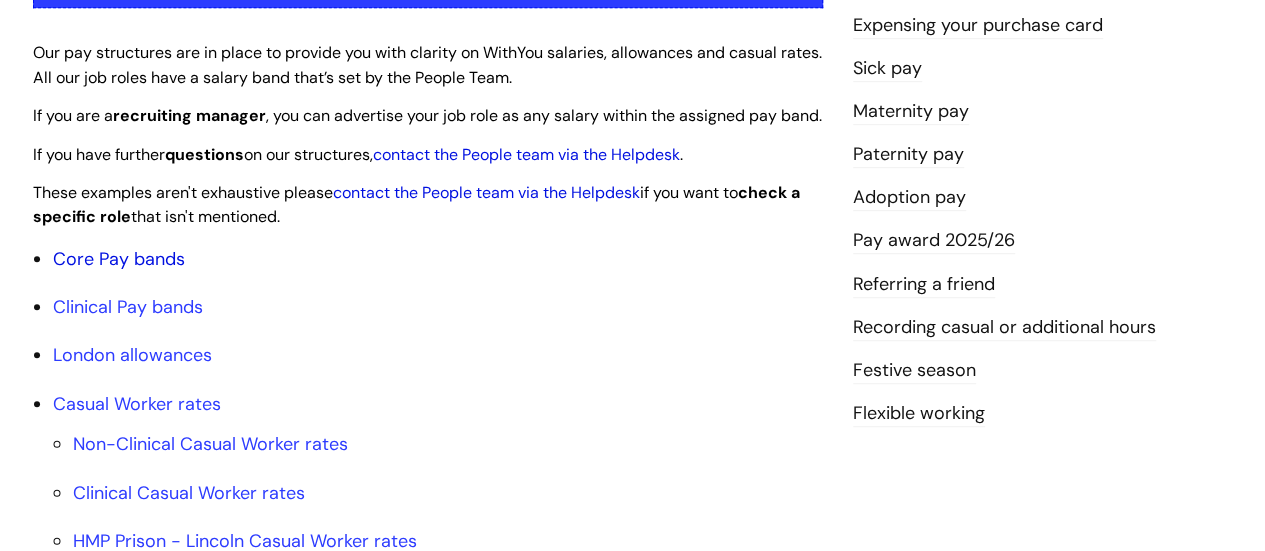 click on "Core Pay bands" at bounding box center (119, 259) 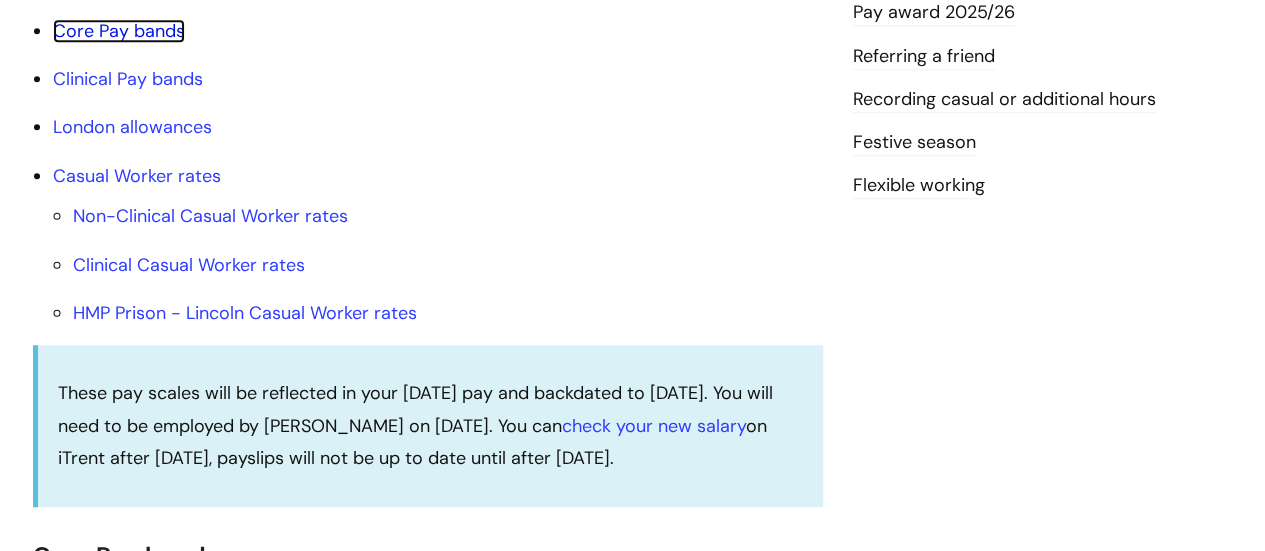 scroll, scrollTop: 700, scrollLeft: 0, axis: vertical 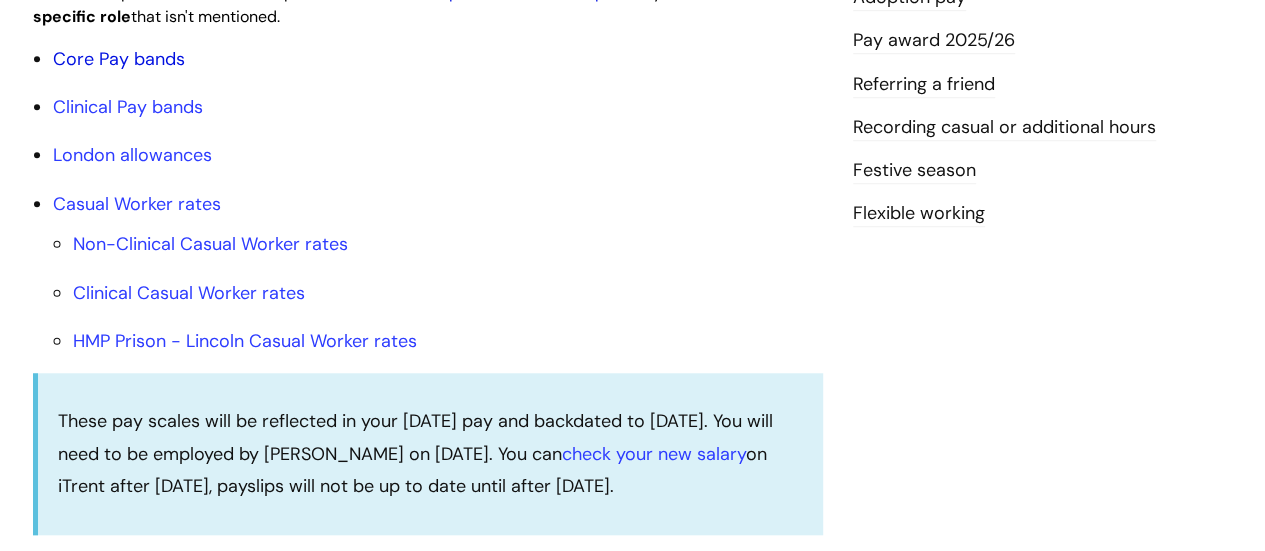 click on "Core Pay bands" at bounding box center [119, 59] 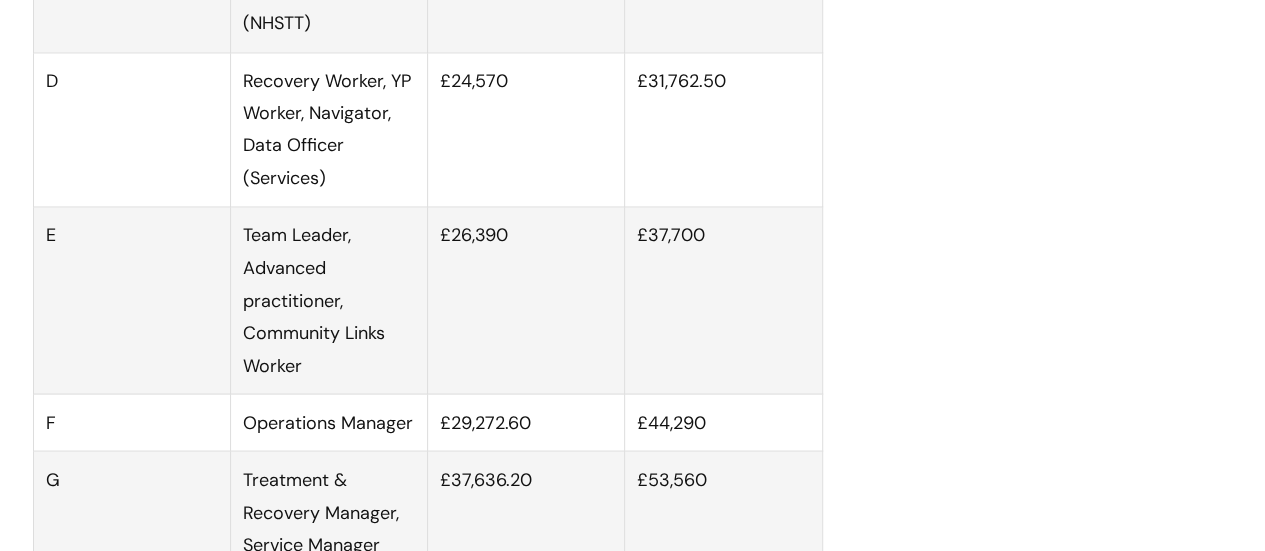 scroll, scrollTop: 1700, scrollLeft: 0, axis: vertical 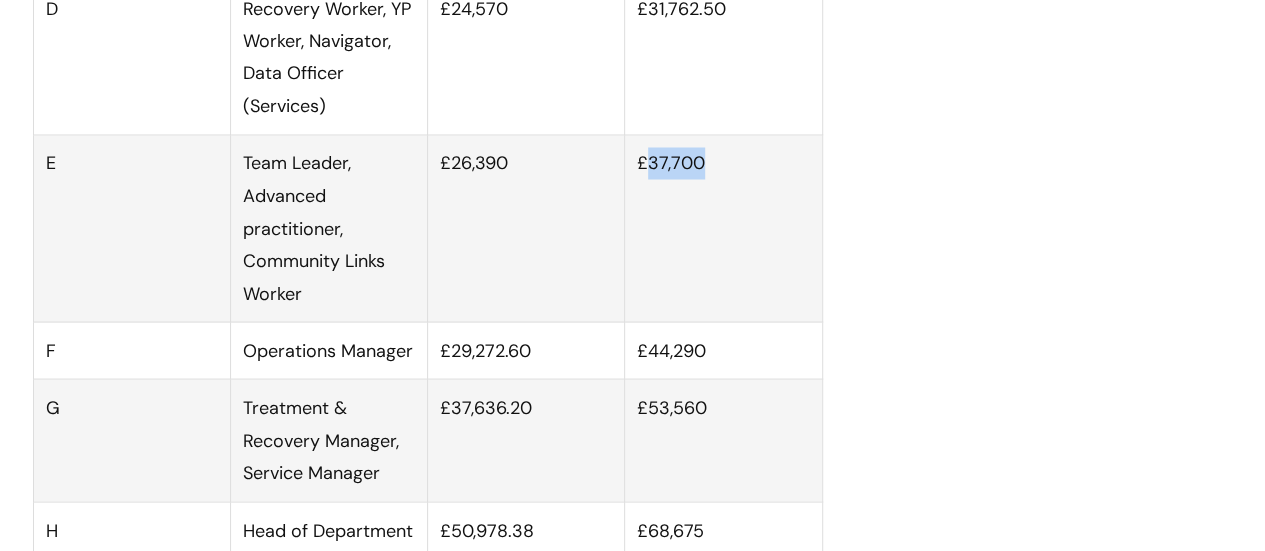 drag, startPoint x: 644, startPoint y: 183, endPoint x: 736, endPoint y: 187, distance: 92.086914 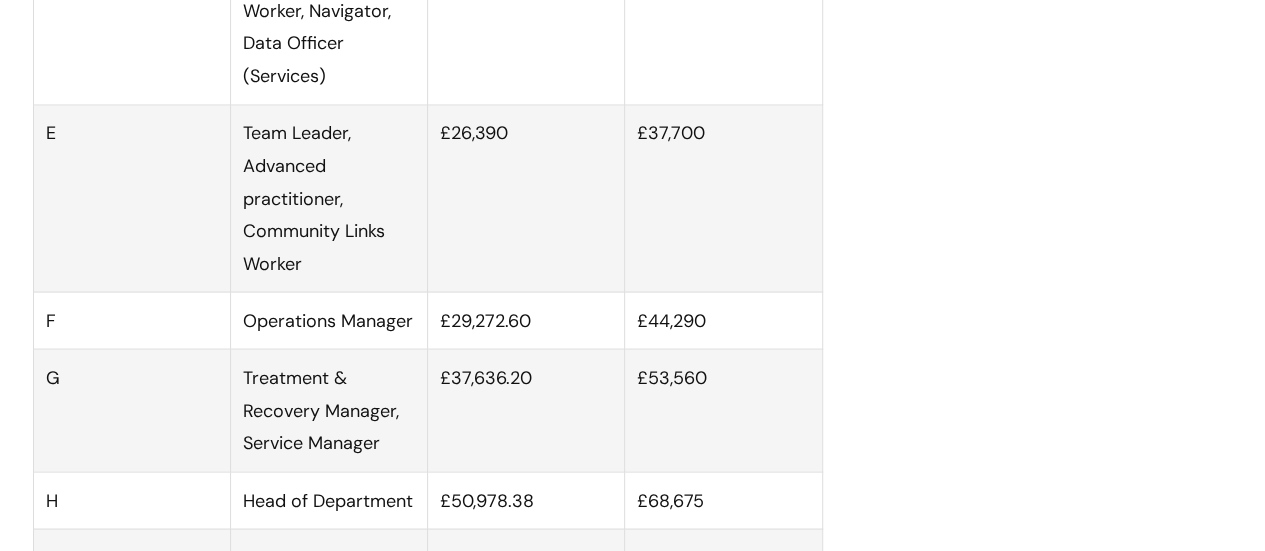 scroll, scrollTop: 1700, scrollLeft: 0, axis: vertical 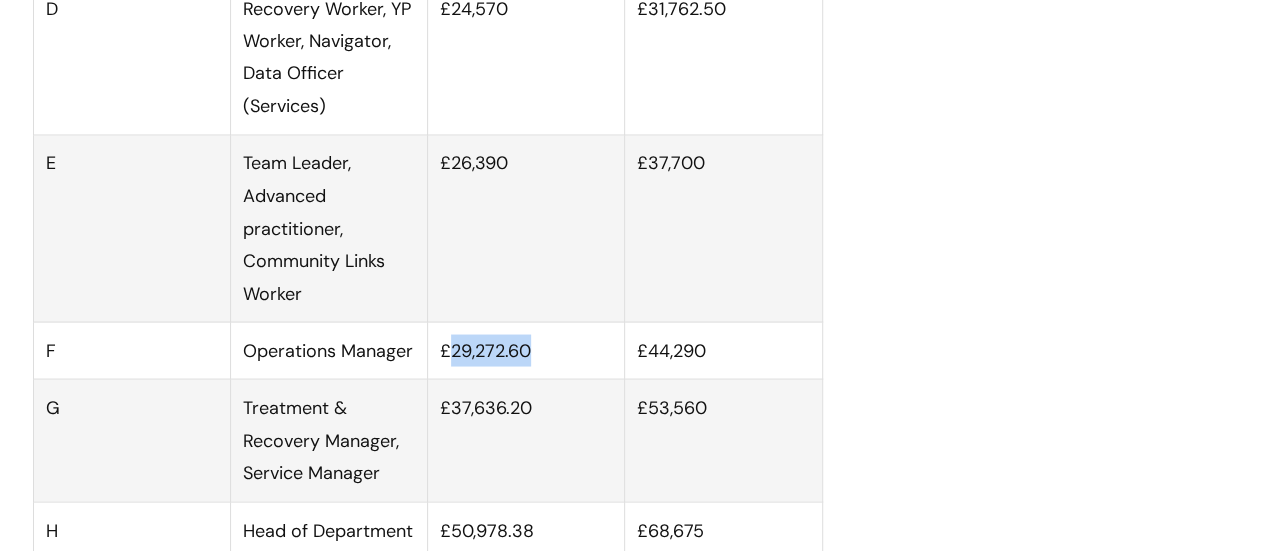 drag, startPoint x: 450, startPoint y: 372, endPoint x: 553, endPoint y: 372, distance: 103 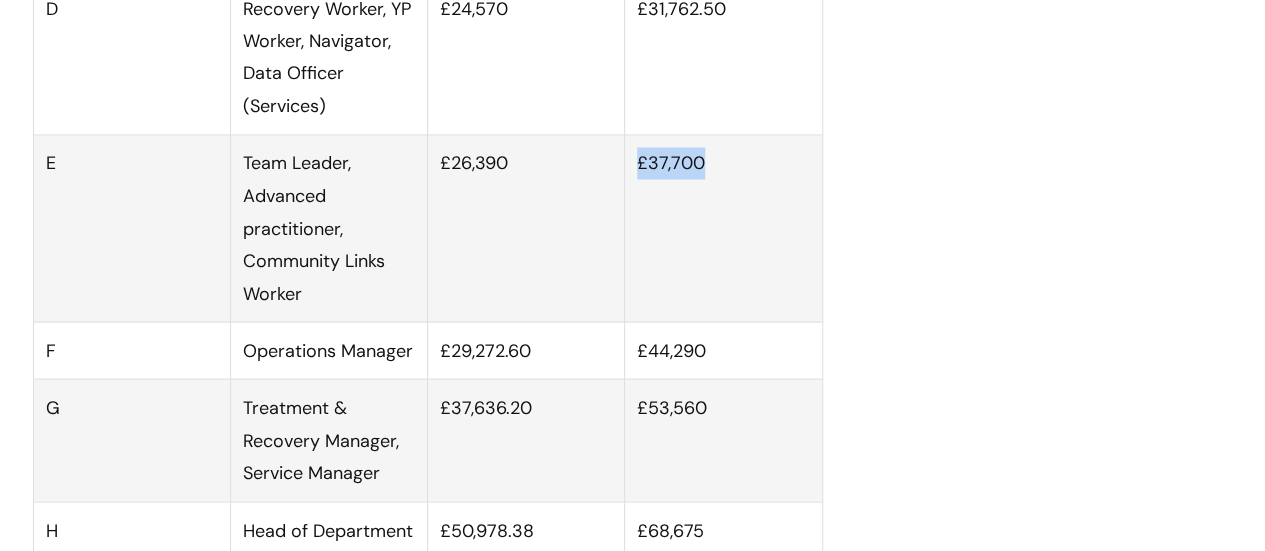 drag, startPoint x: 711, startPoint y: 185, endPoint x: 633, endPoint y: 187, distance: 78.025635 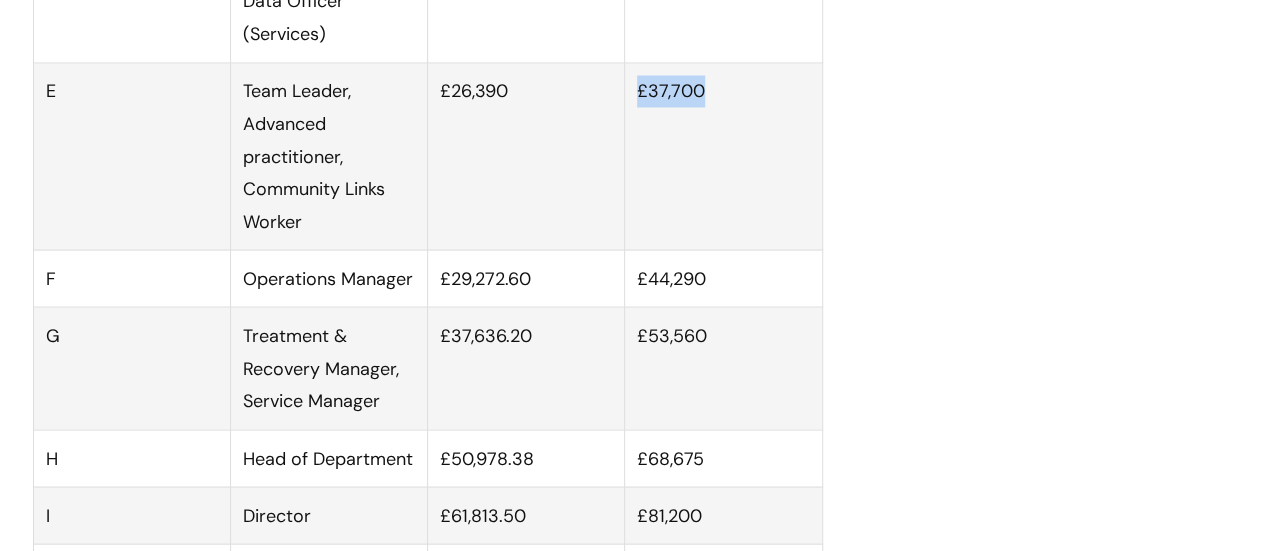scroll, scrollTop: 1800, scrollLeft: 0, axis: vertical 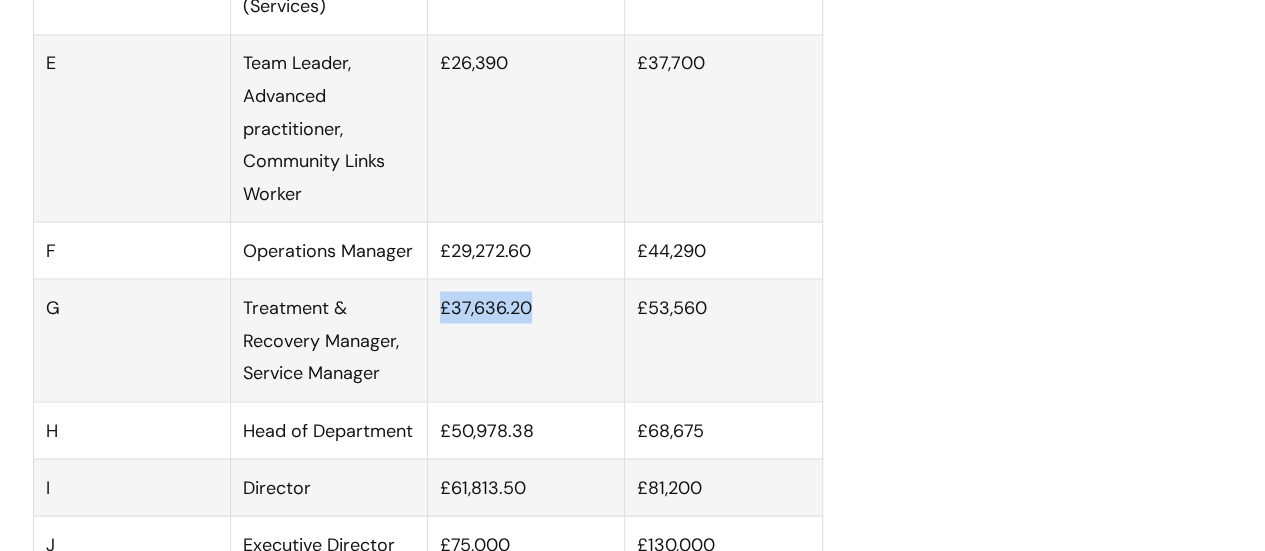 drag, startPoint x: 437, startPoint y: 330, endPoint x: 533, endPoint y: 339, distance: 96.42095 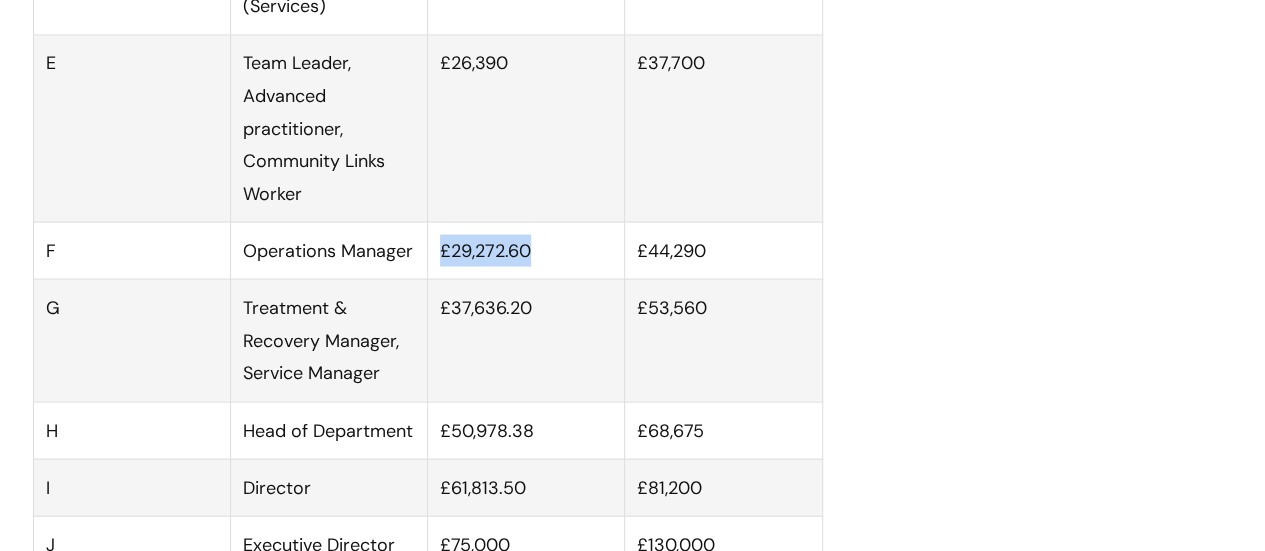 drag, startPoint x: 535, startPoint y: 275, endPoint x: 436, endPoint y: 279, distance: 99.08077 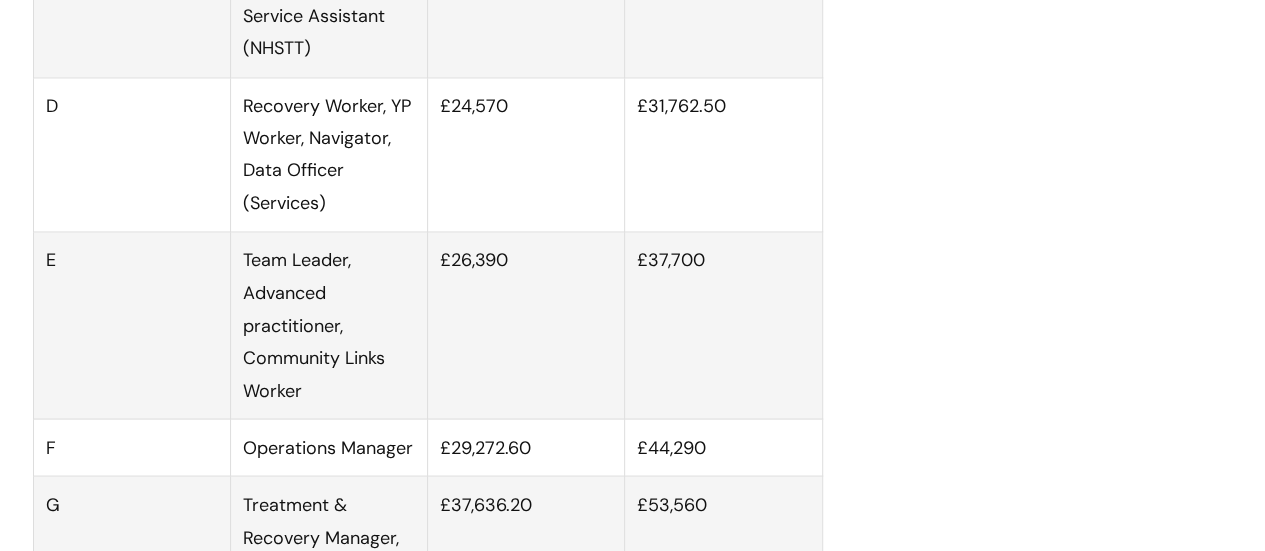 scroll, scrollTop: 1600, scrollLeft: 0, axis: vertical 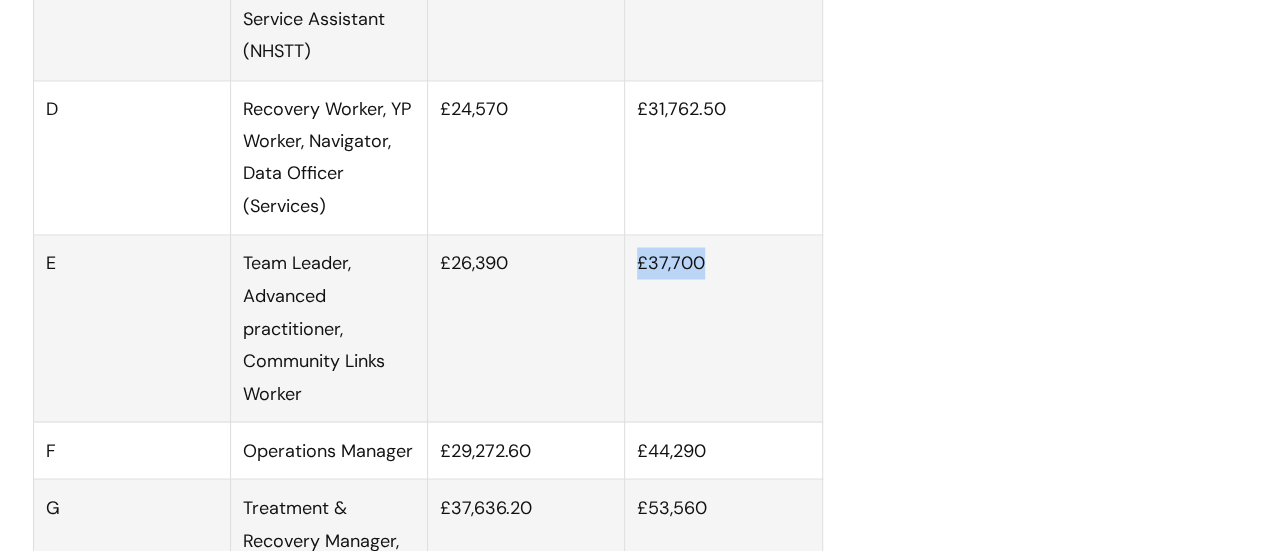 drag, startPoint x: 704, startPoint y: 281, endPoint x: 640, endPoint y: 284, distance: 64.070274 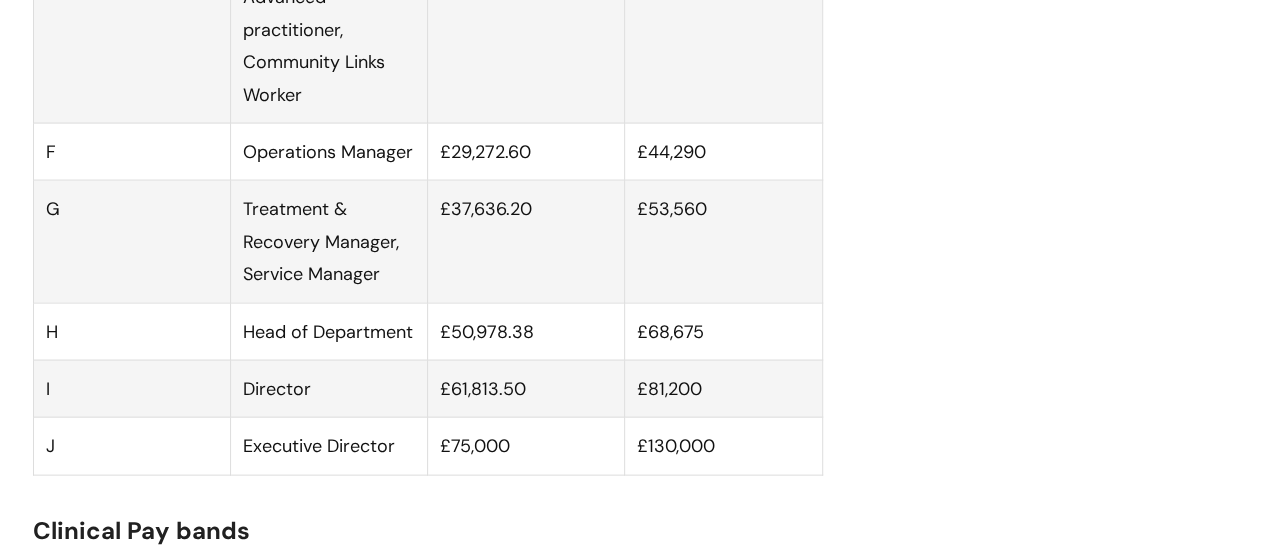 scroll, scrollTop: 1900, scrollLeft: 0, axis: vertical 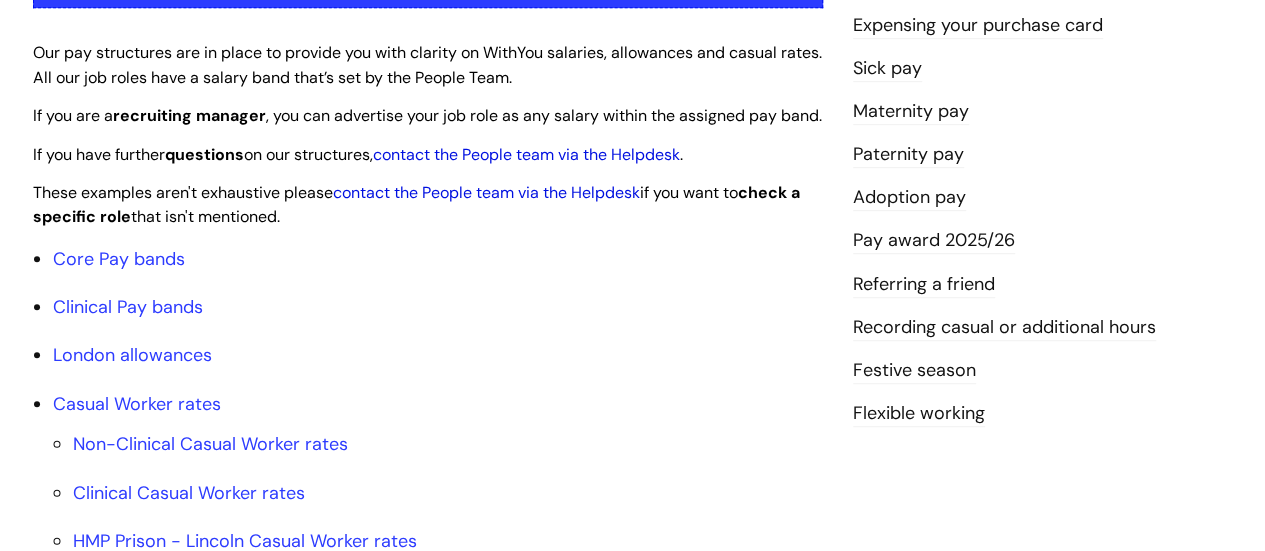 click on "Pay award 2025/26" at bounding box center (934, 241) 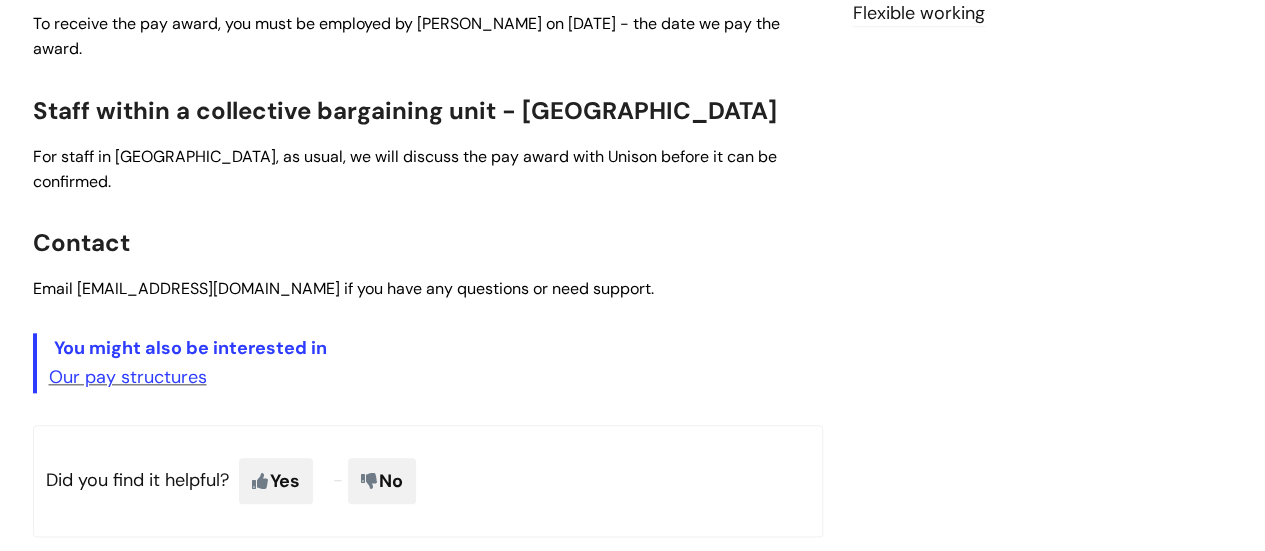scroll, scrollTop: 500, scrollLeft: 0, axis: vertical 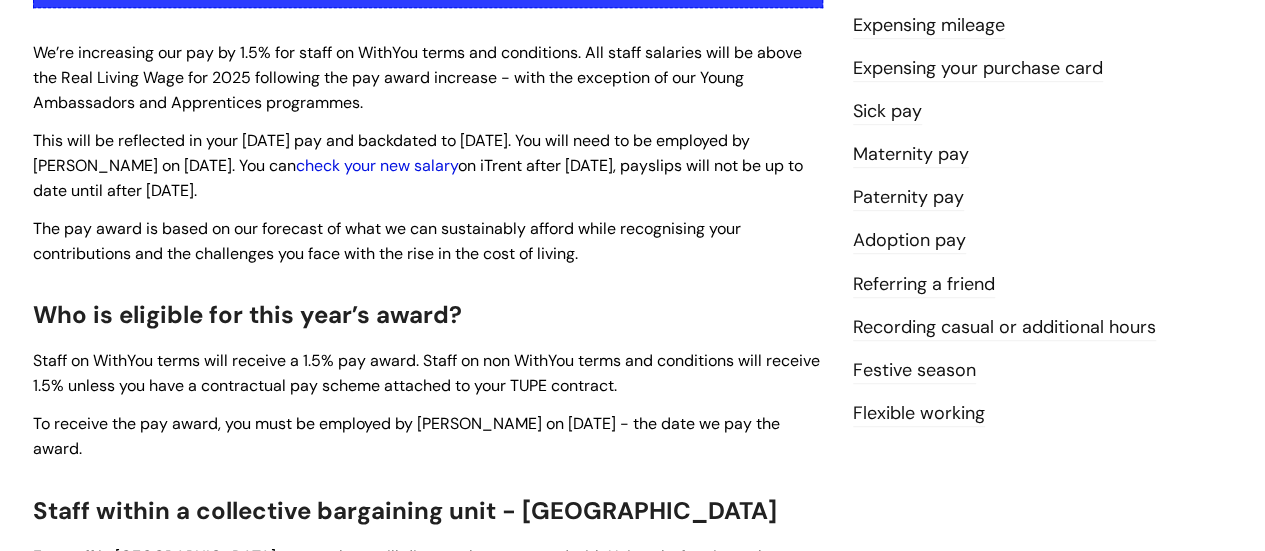 click on "check your new salary" at bounding box center [377, 165] 